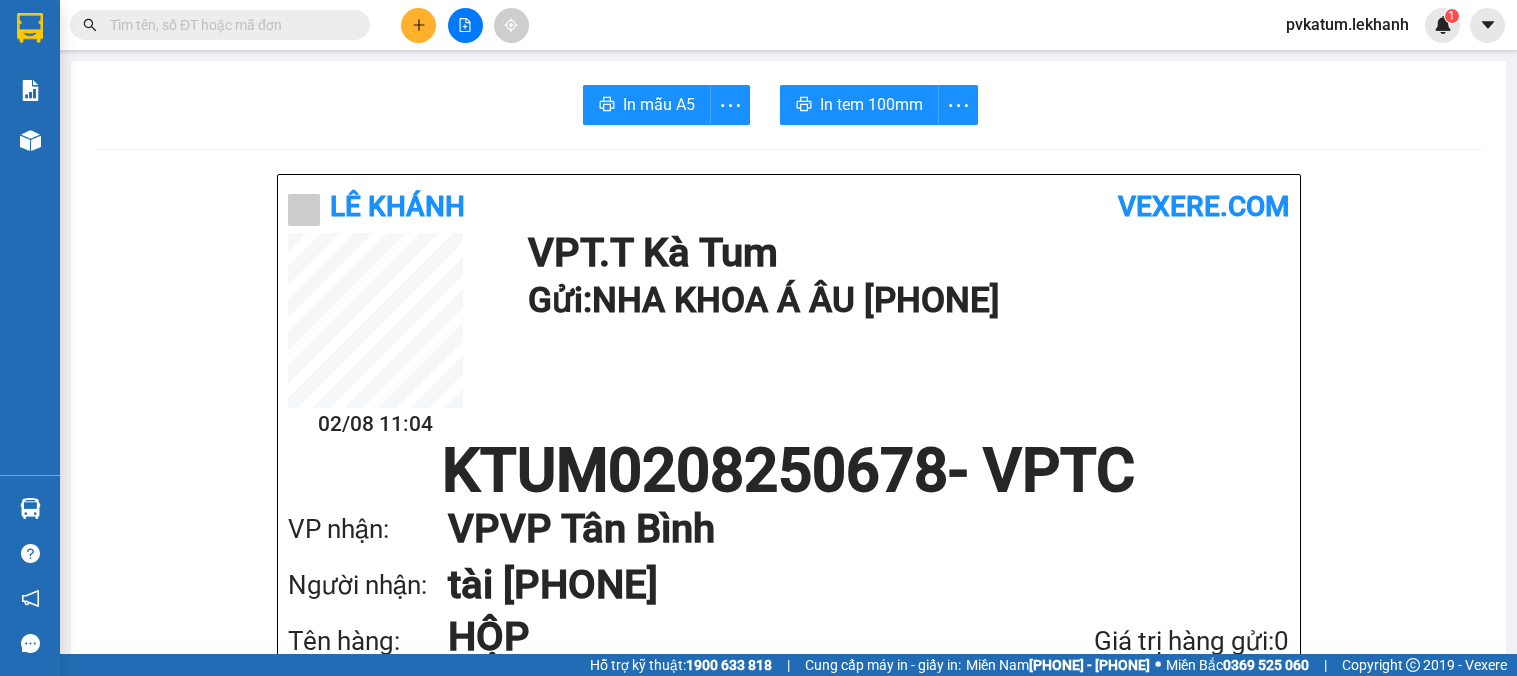 scroll, scrollTop: 0, scrollLeft: 0, axis: both 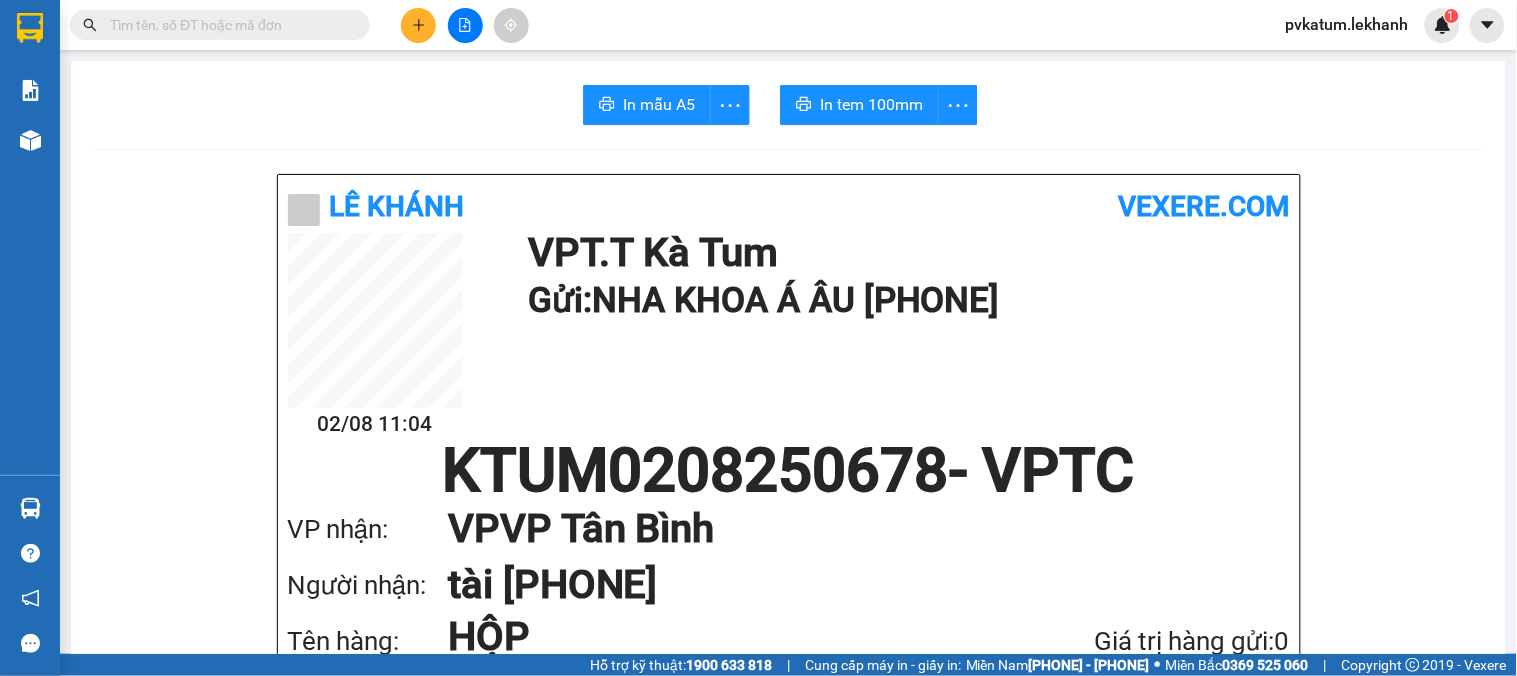 click 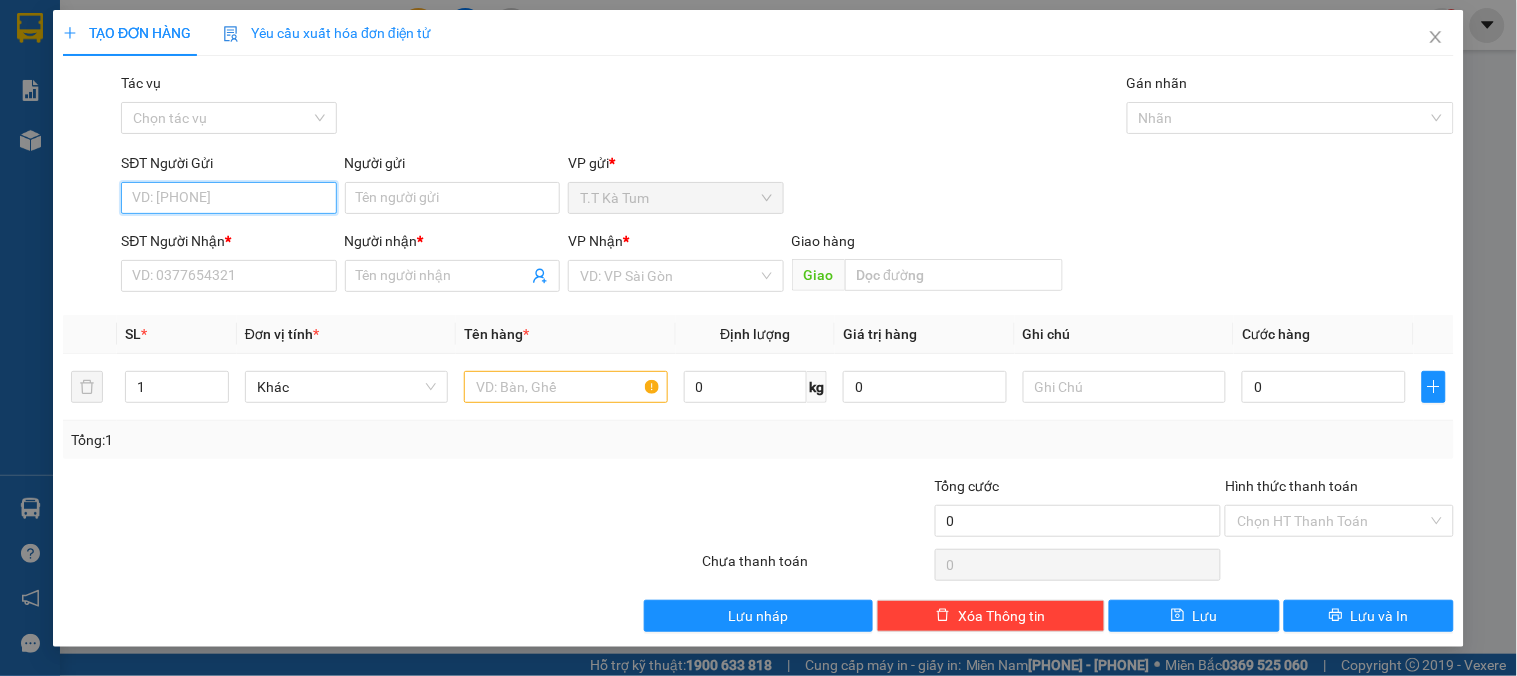 click on "SĐT Người Gửi" at bounding box center (228, 198) 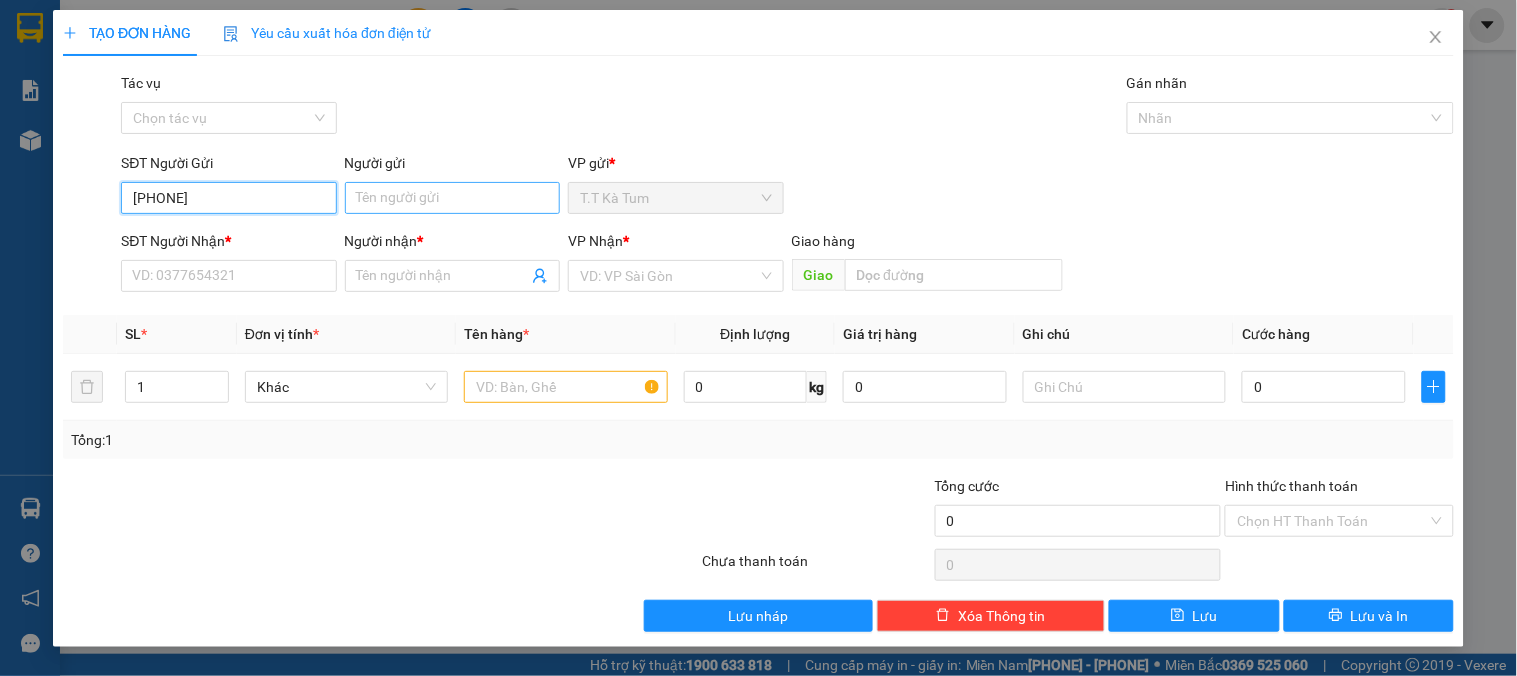 type on "[PHONE]" 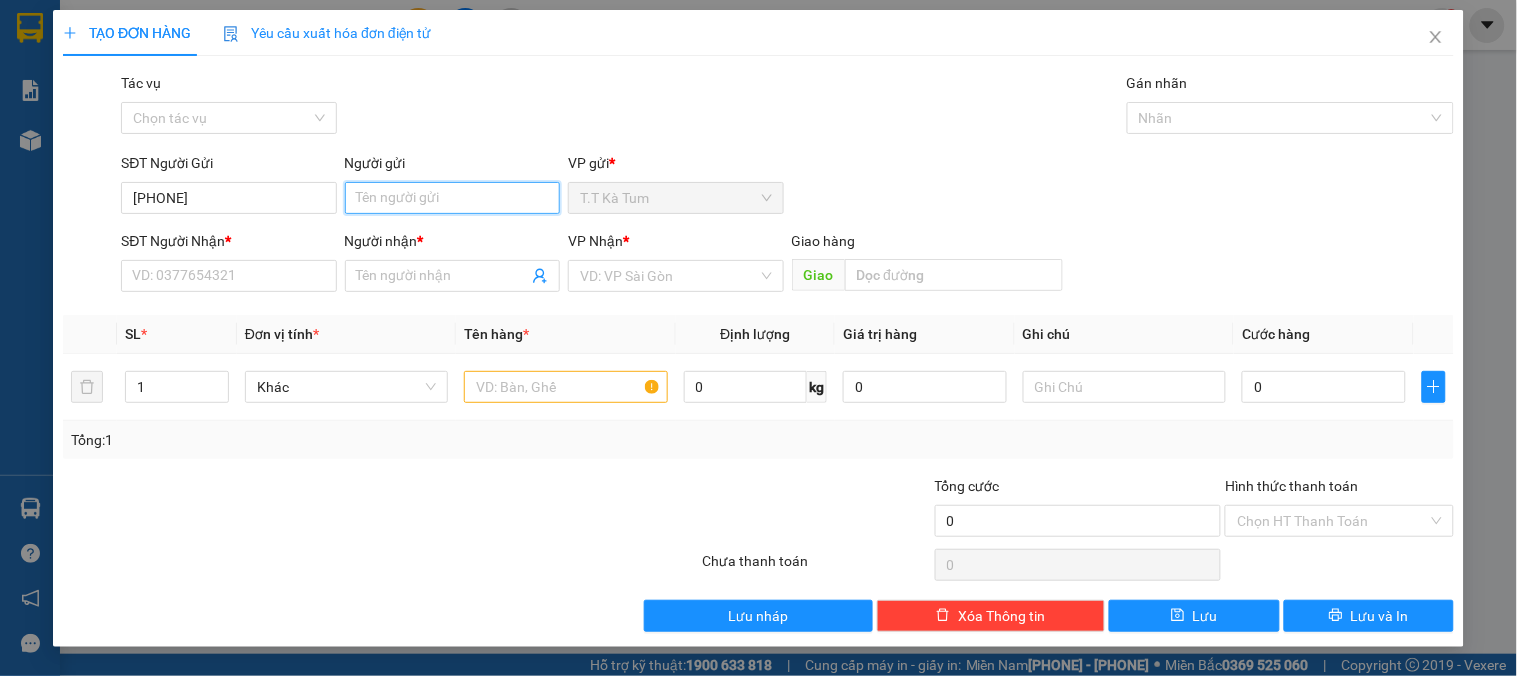 click on "Người gửi" at bounding box center [452, 198] 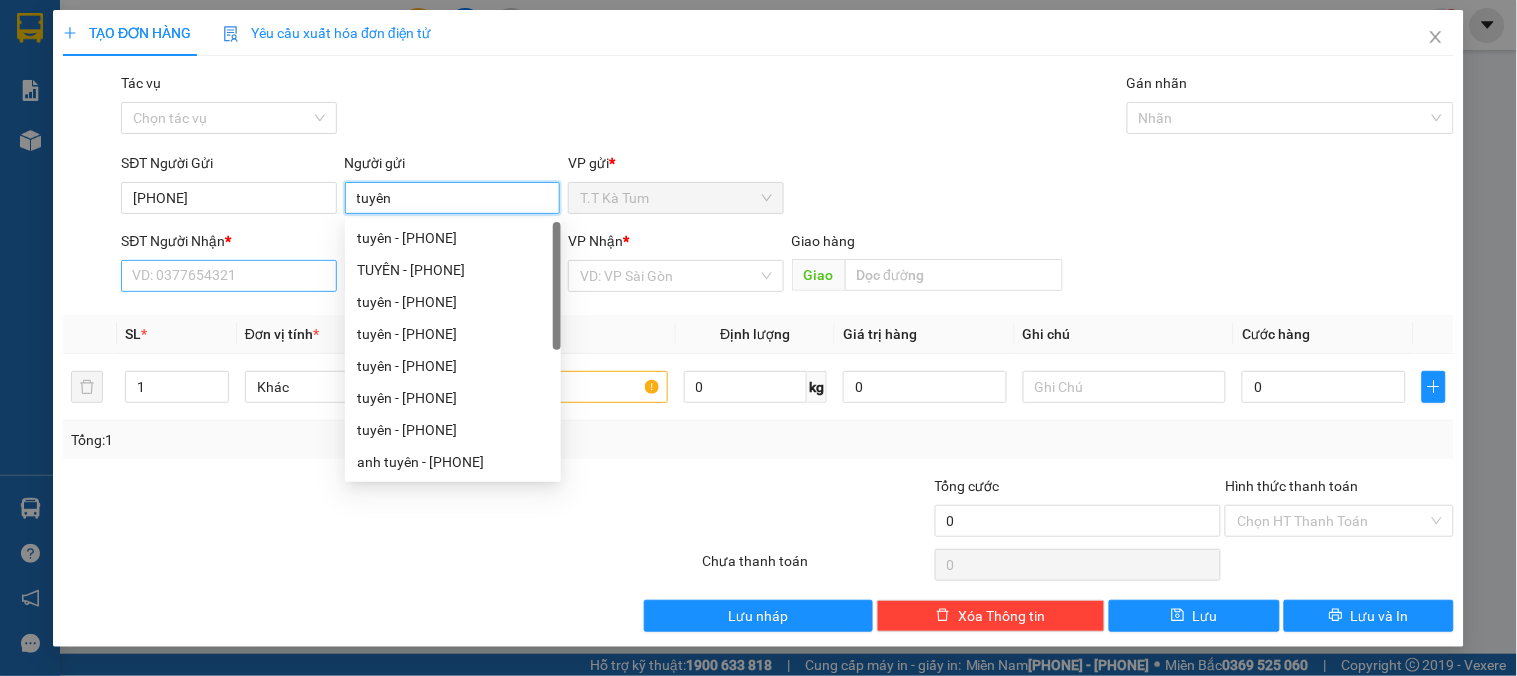 type on "tuyên" 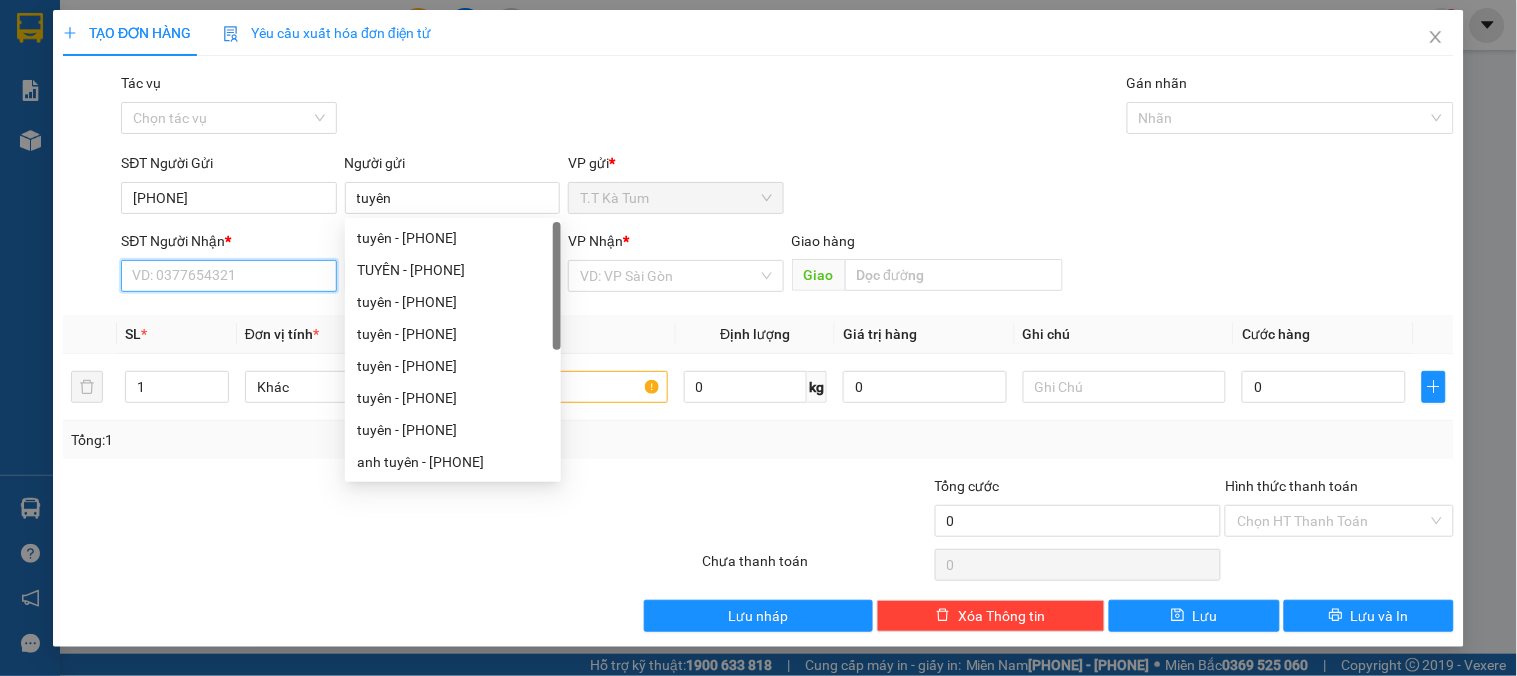 click on "SĐT Người Nhận  *" at bounding box center (228, 276) 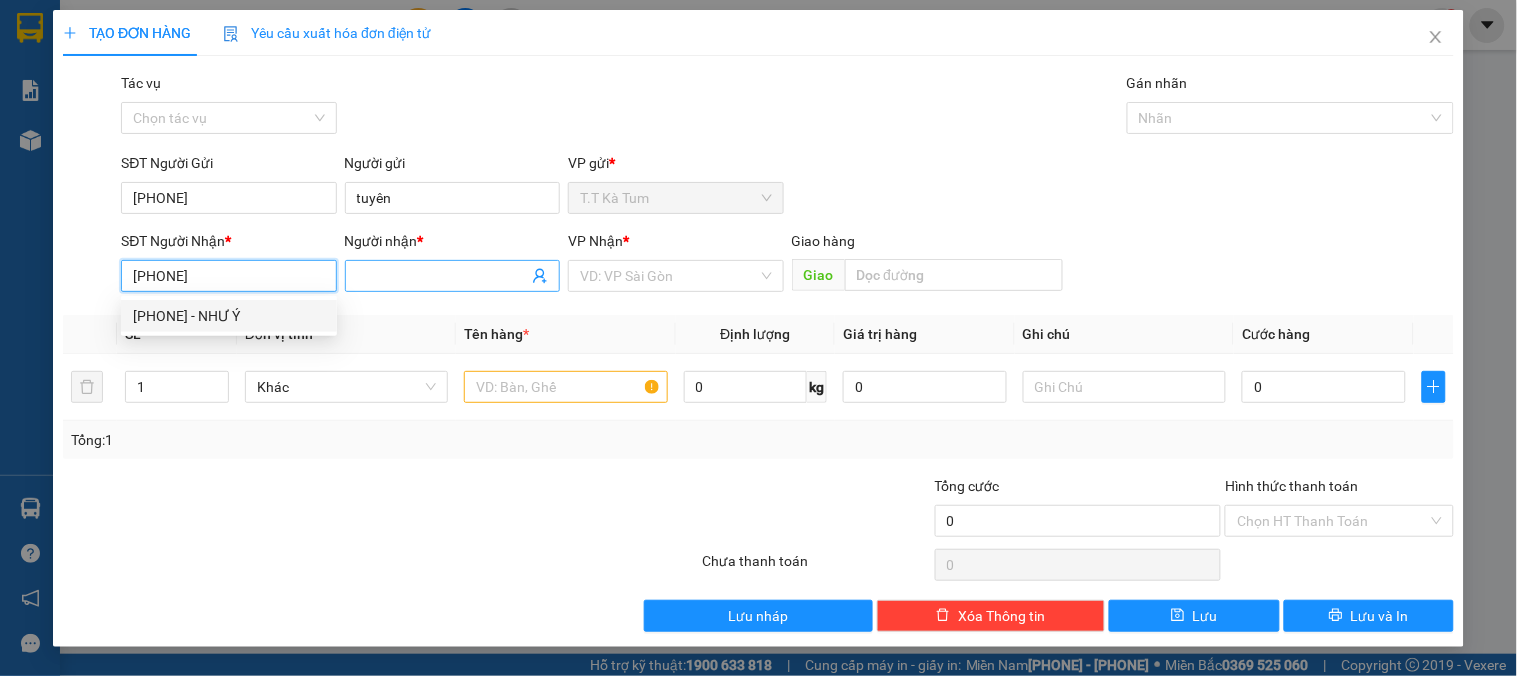 type on "[PHONE]" 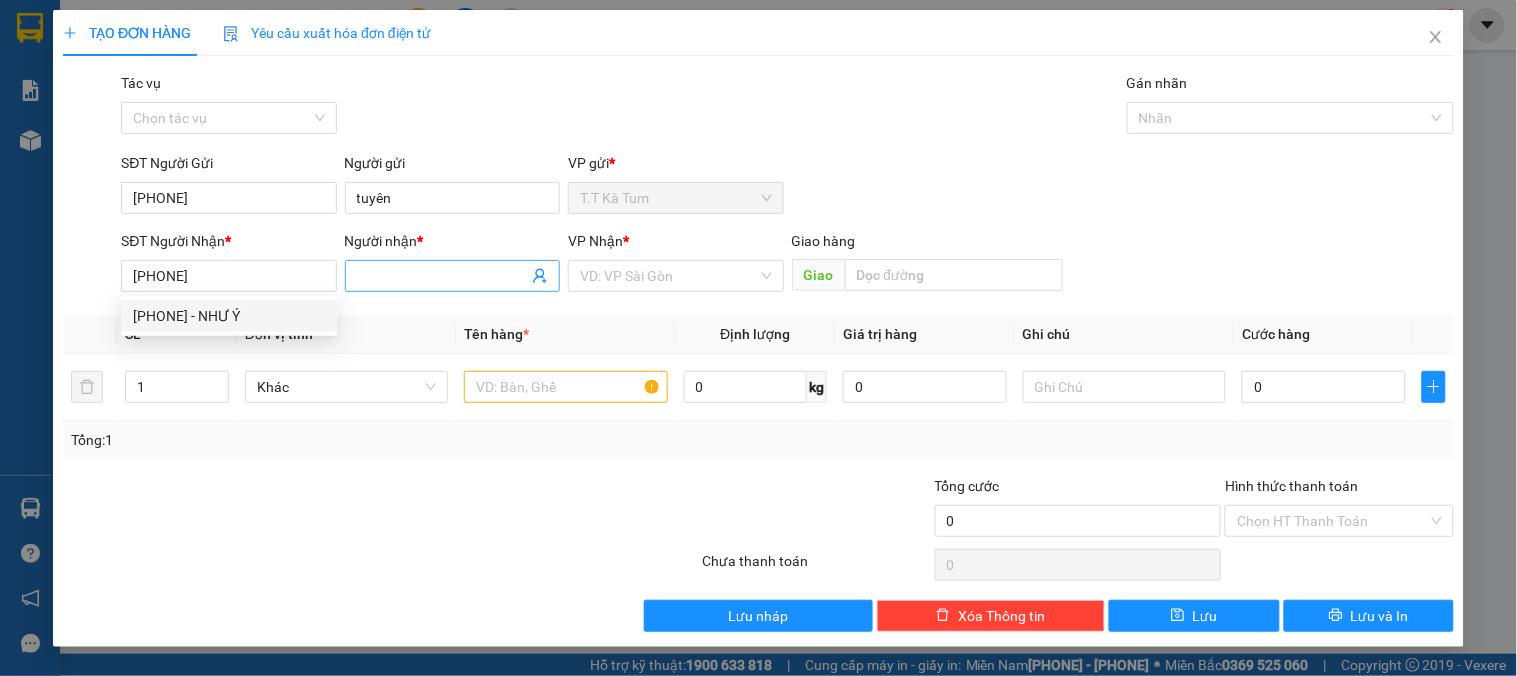 click on "Người nhận  *" at bounding box center (442, 276) 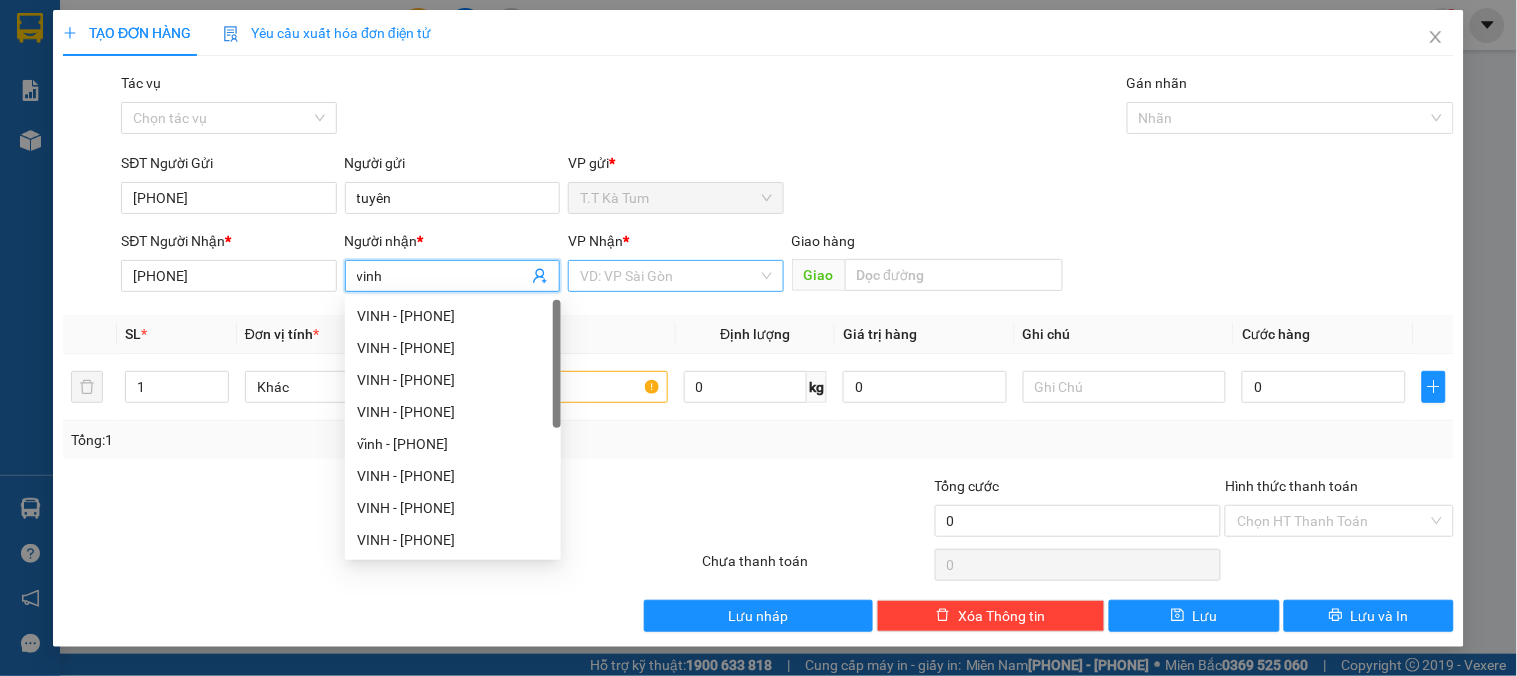 type on "vinh" 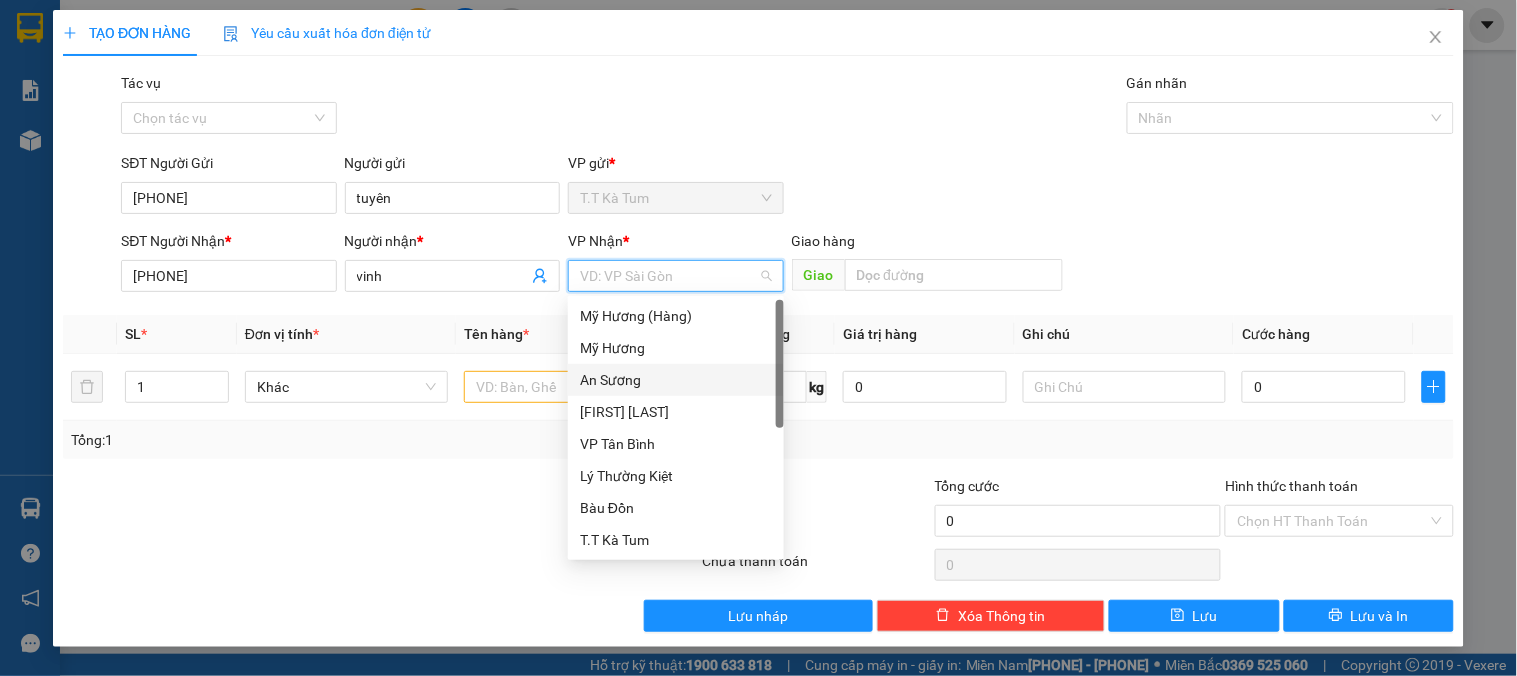 click on "An Sương" at bounding box center (676, 380) 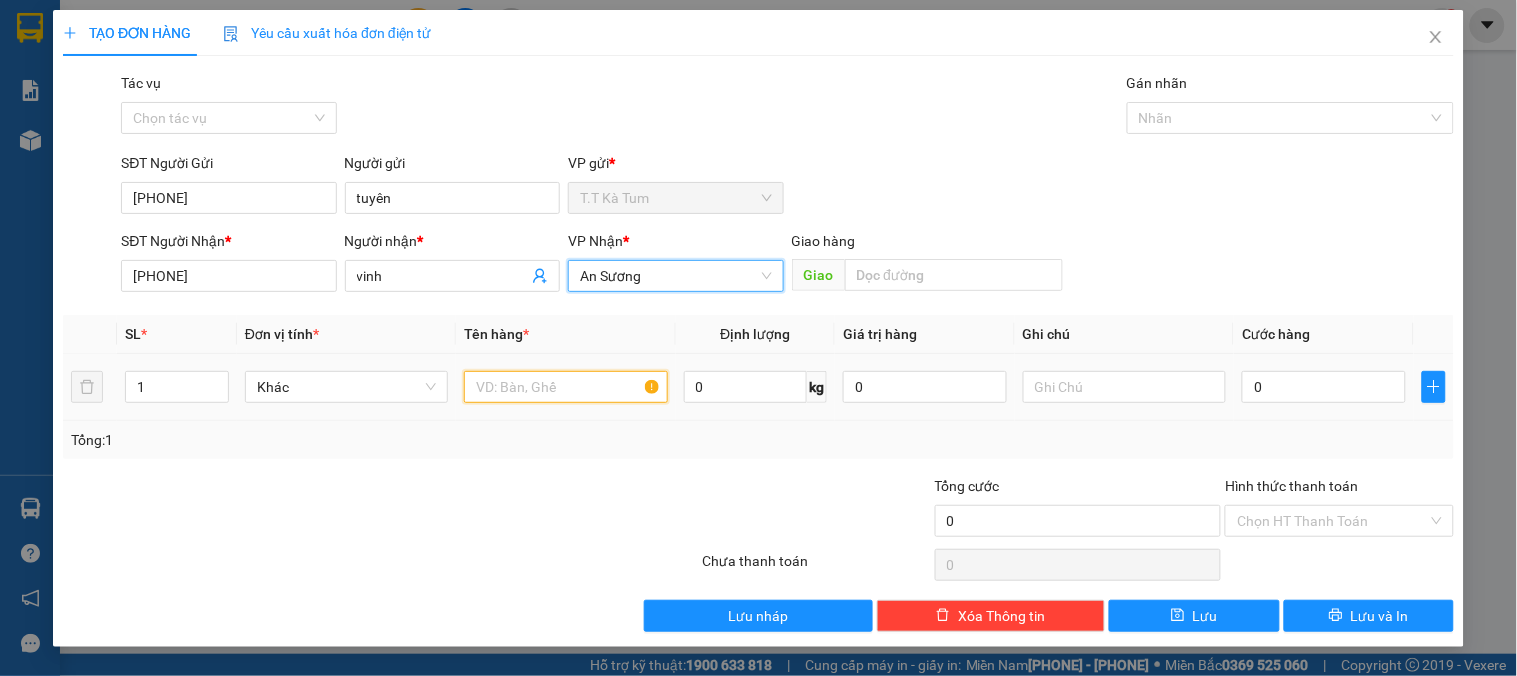 drag, startPoint x: 504, startPoint y: 396, endPoint x: 515, endPoint y: 396, distance: 11 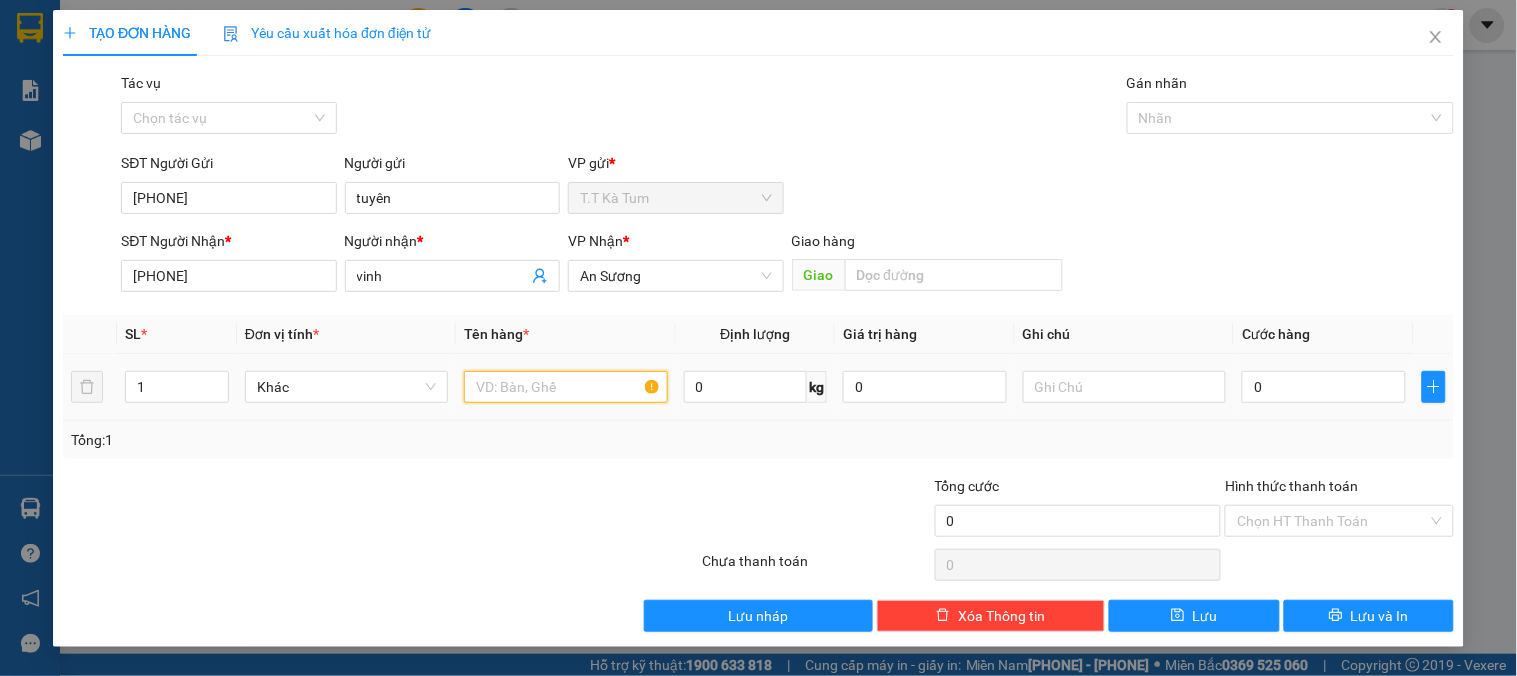 click at bounding box center (565, 387) 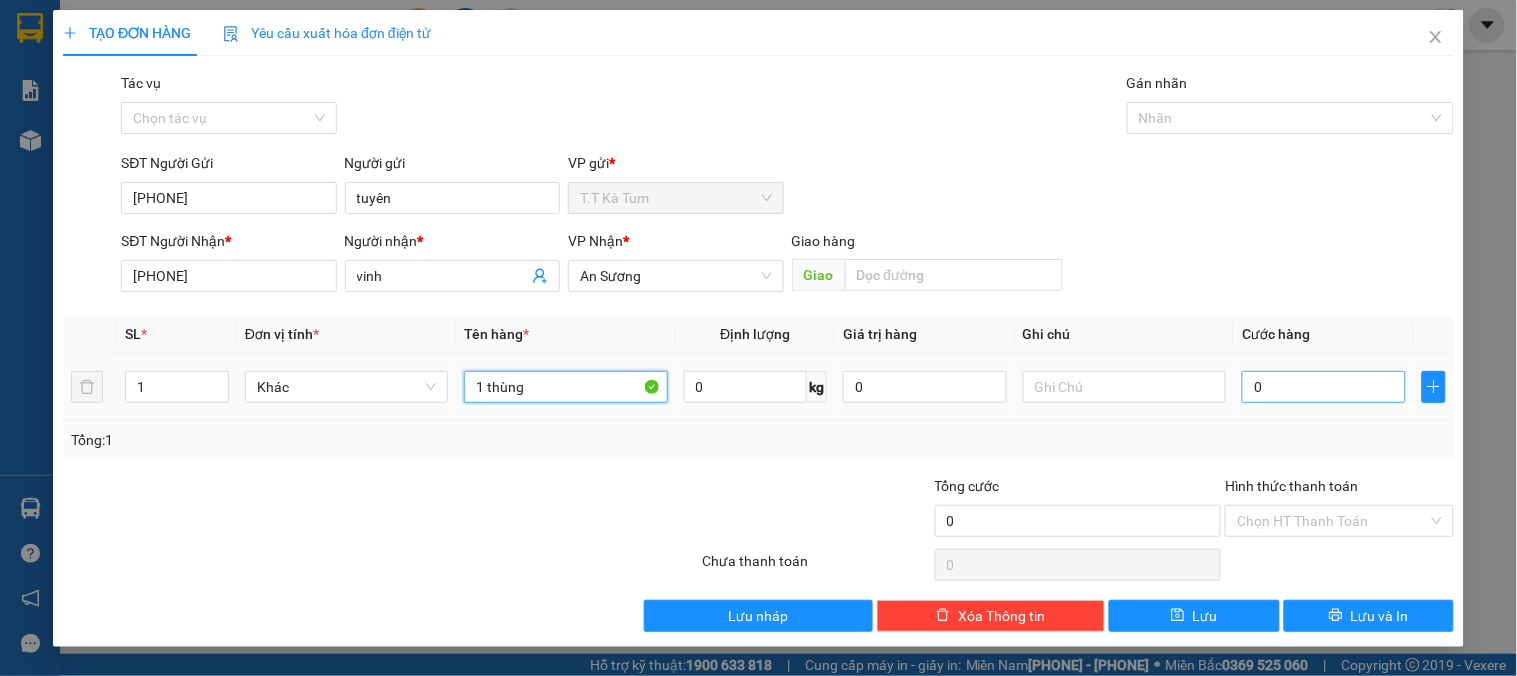 type on "1 thùng" 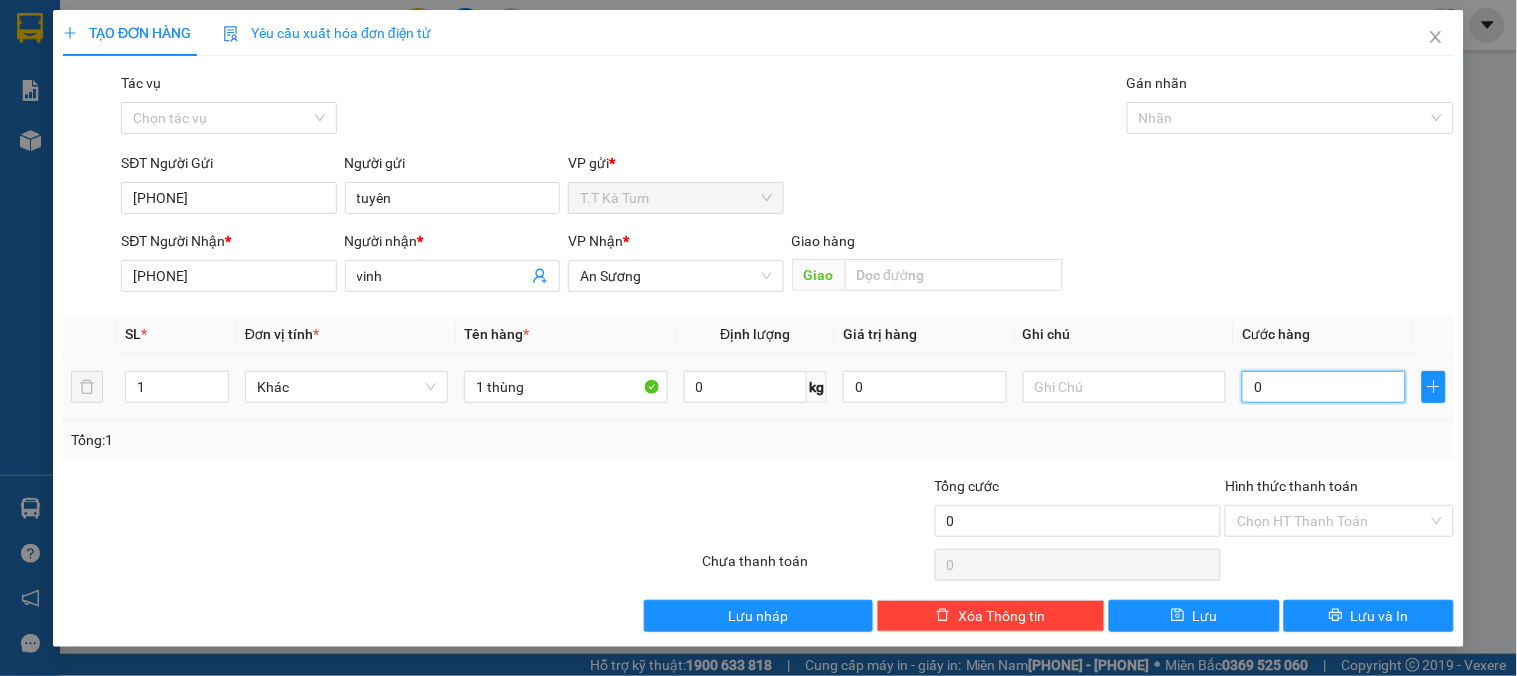 click on "0" at bounding box center [1324, 387] 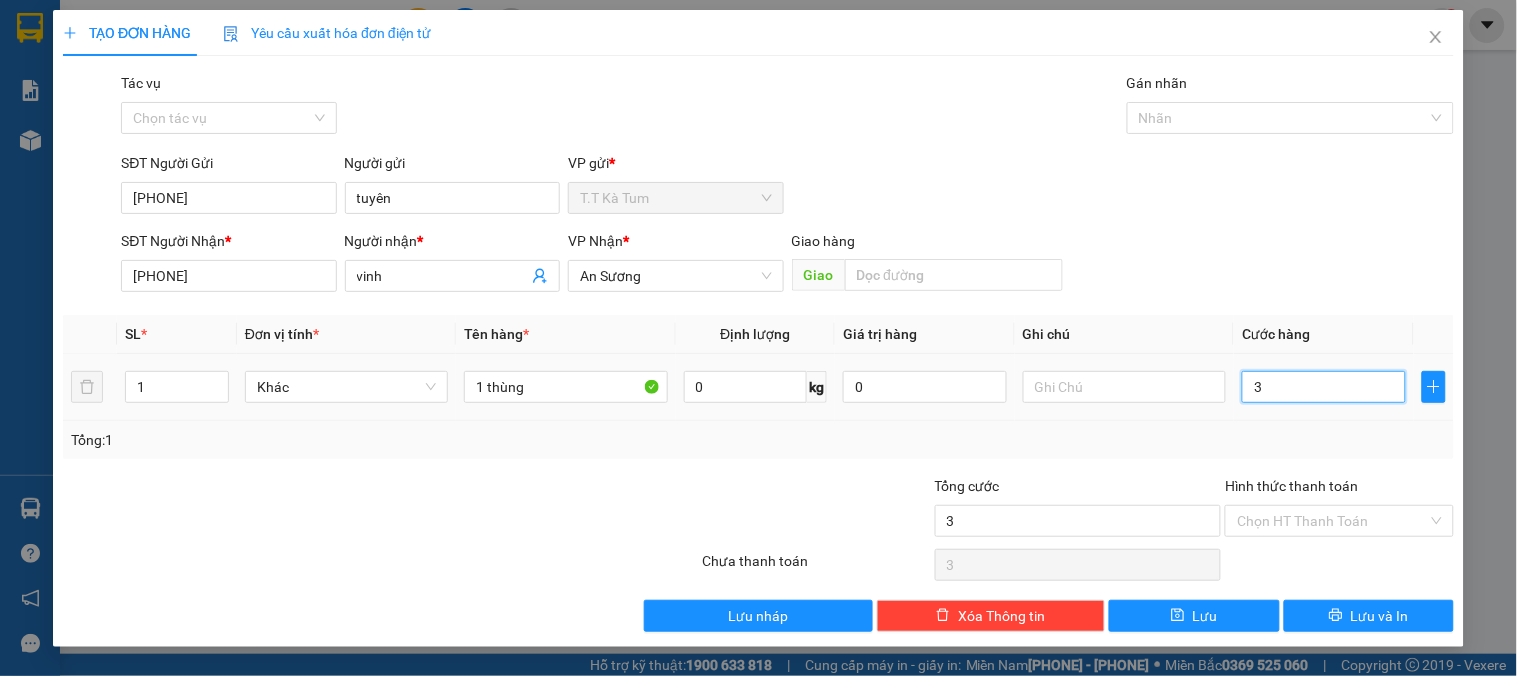 type on "30" 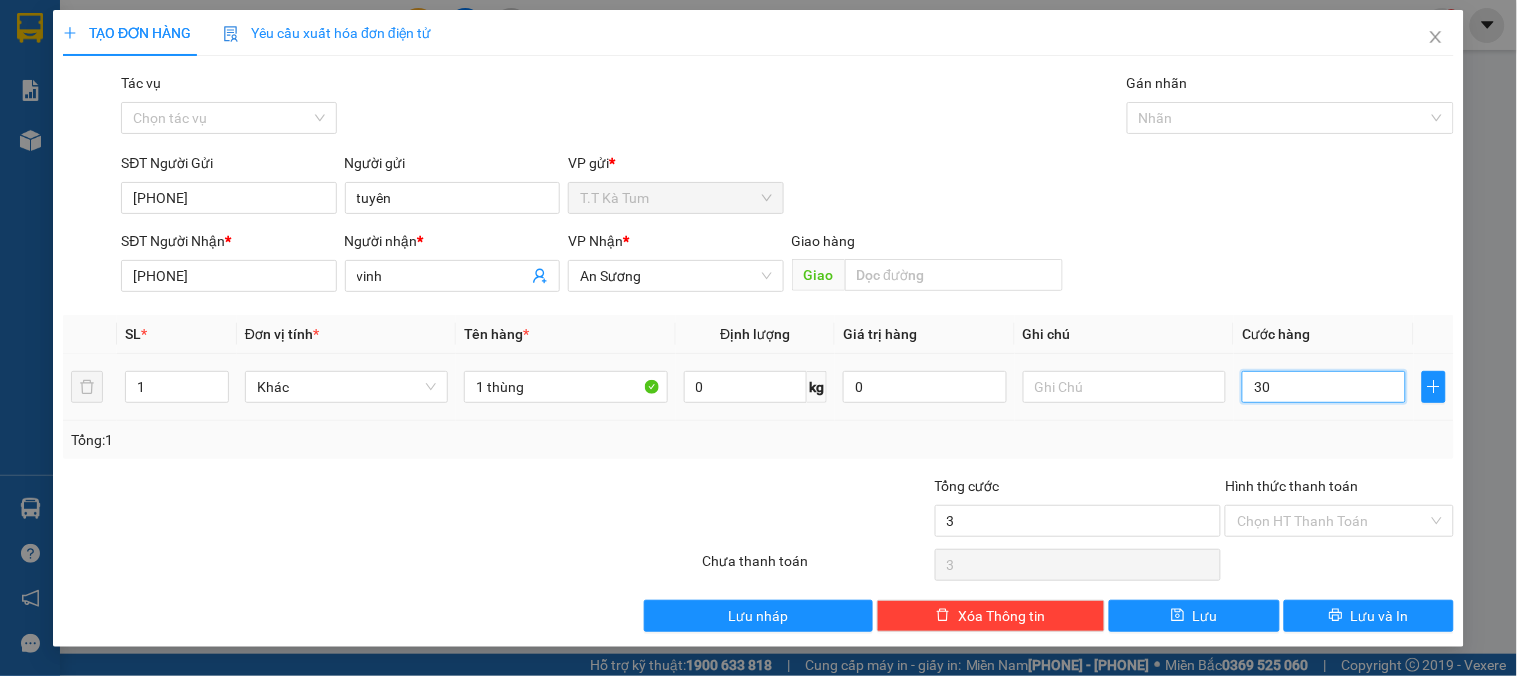 type on "30" 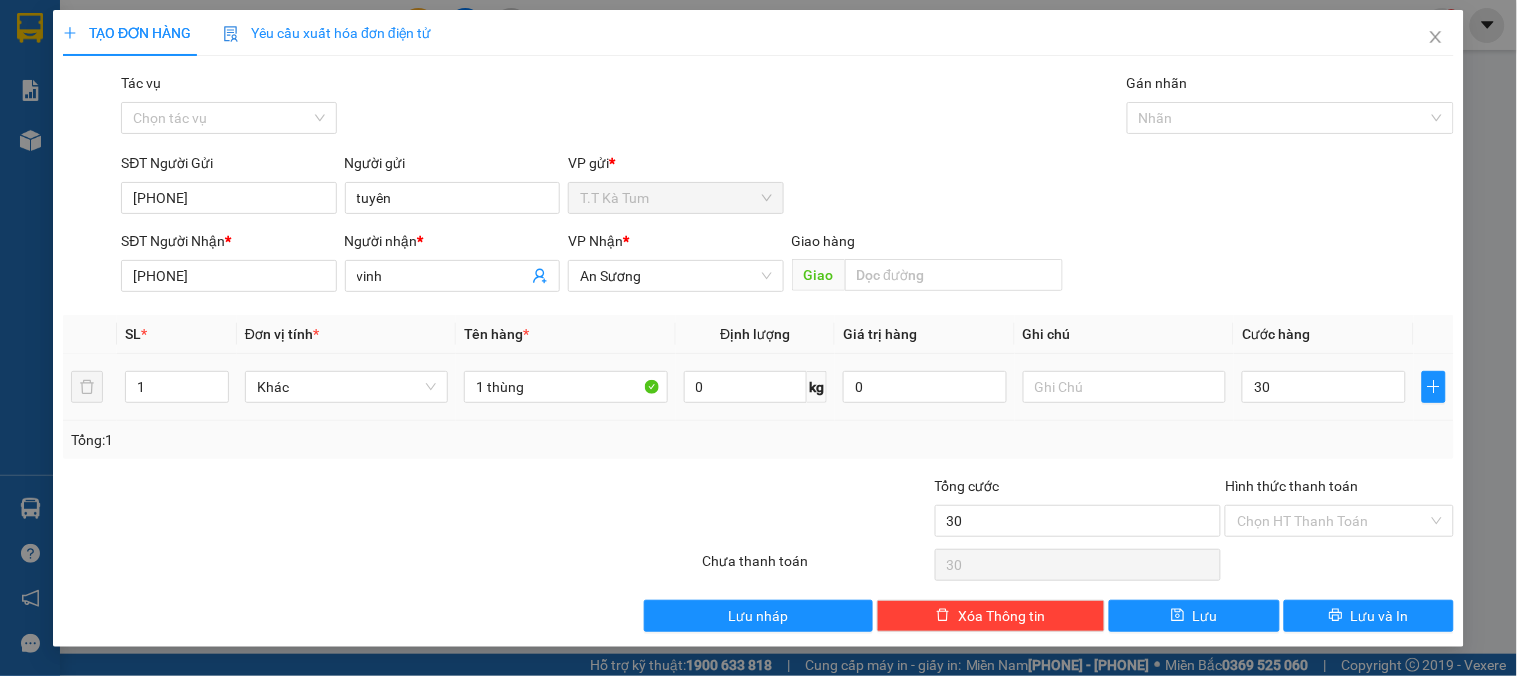 type on "30.000" 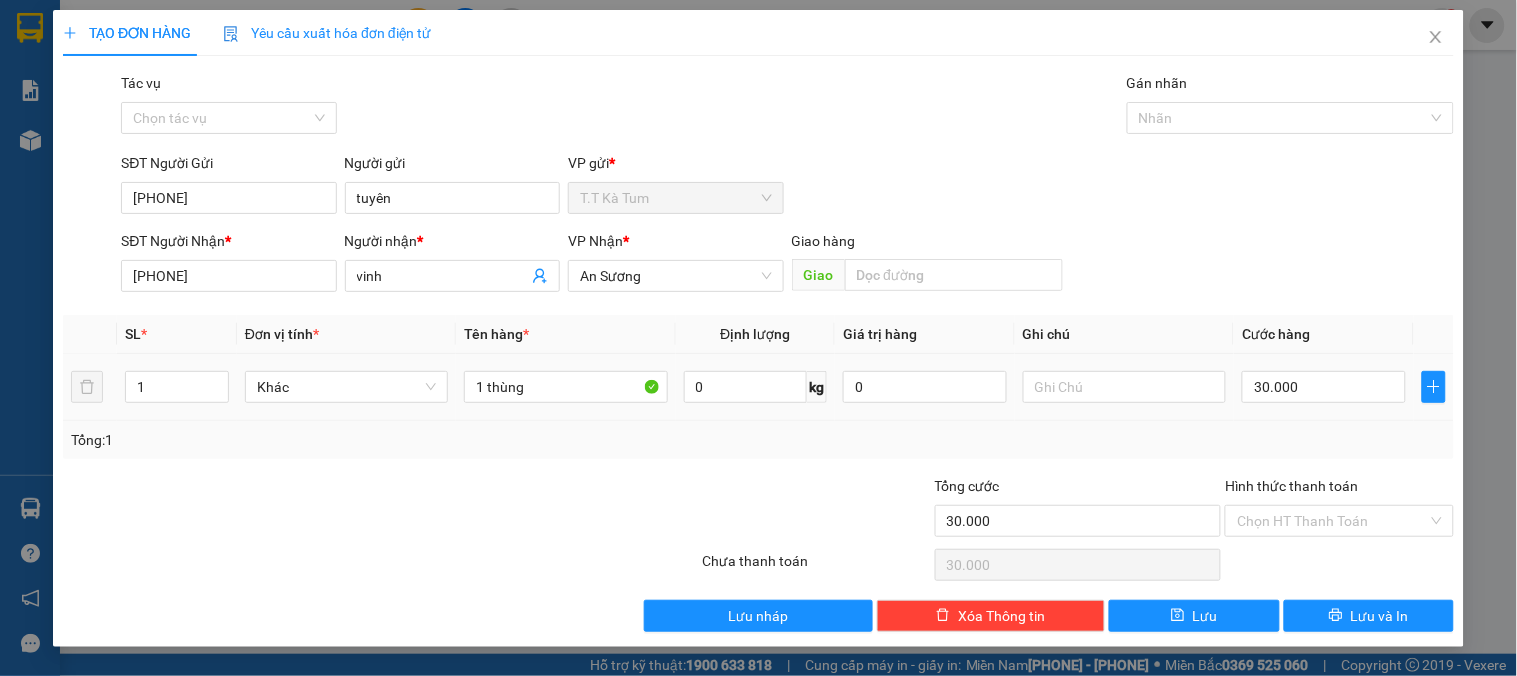 click on "30.000" at bounding box center (1324, 387) 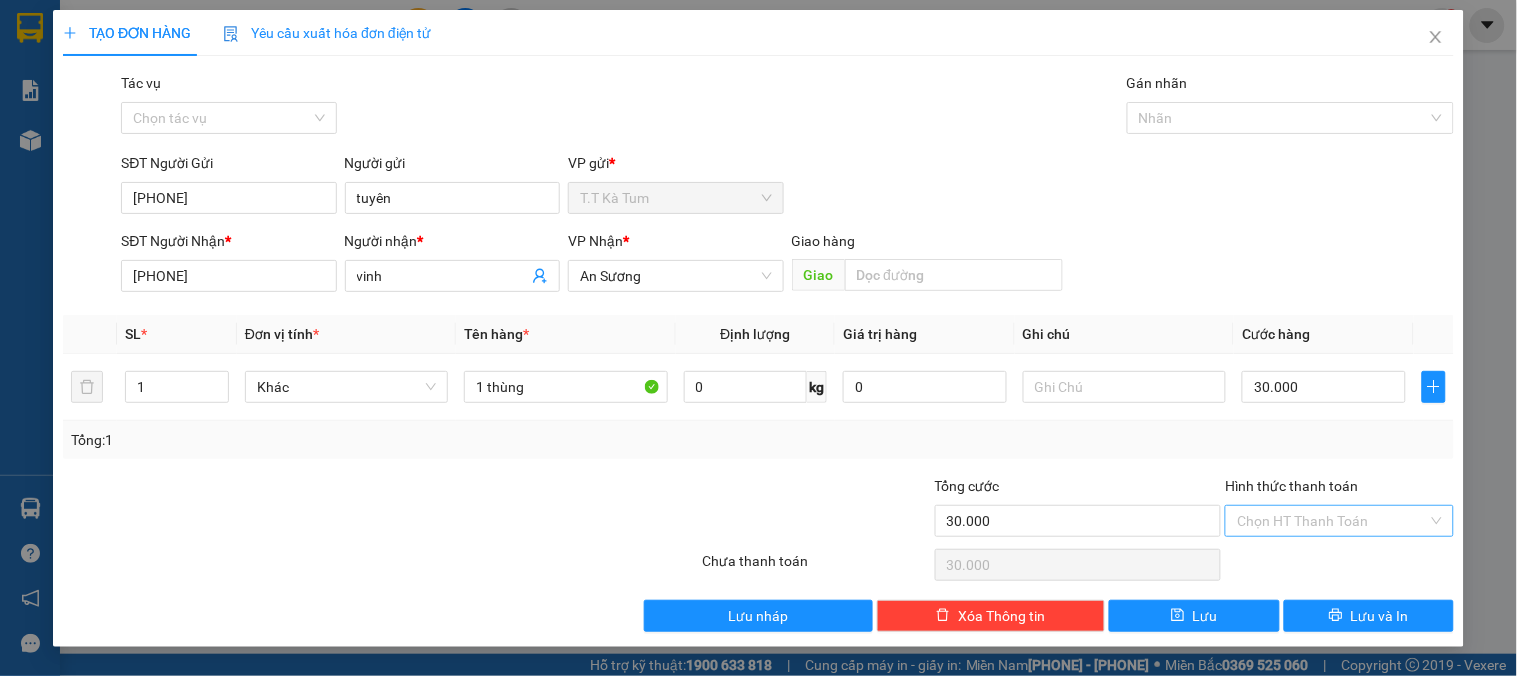 click on "Hình thức thanh toán" at bounding box center (1332, 521) 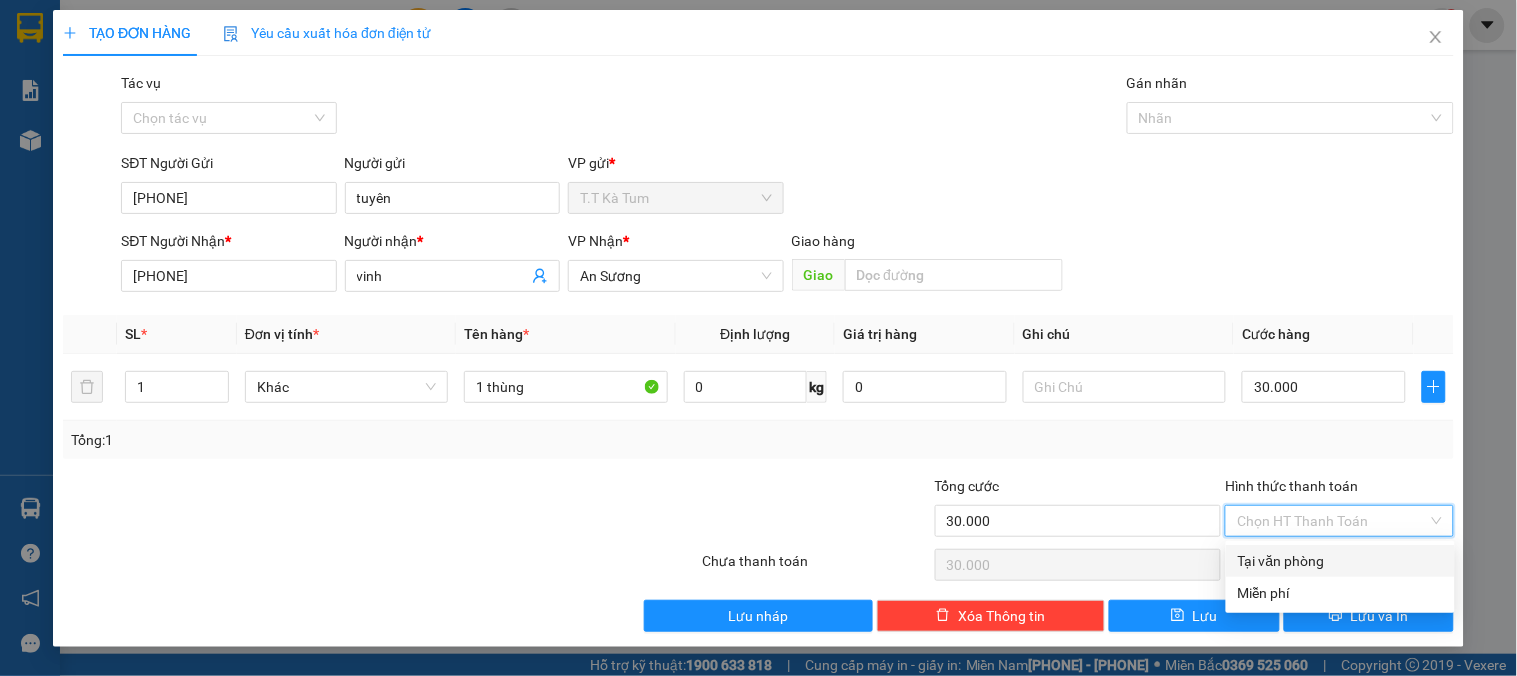 click on "Tại văn phòng" at bounding box center [1340, 561] 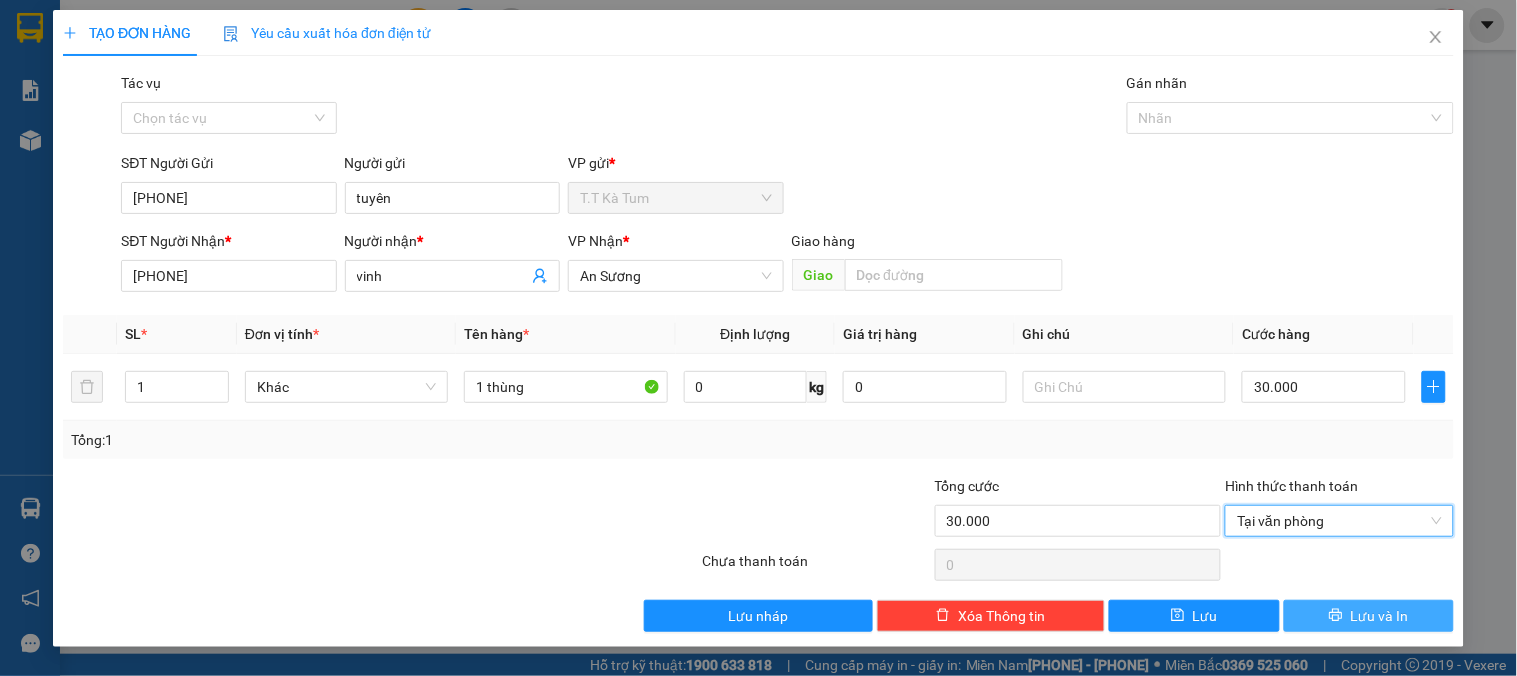 click on "Lưu và In" at bounding box center (1380, 616) 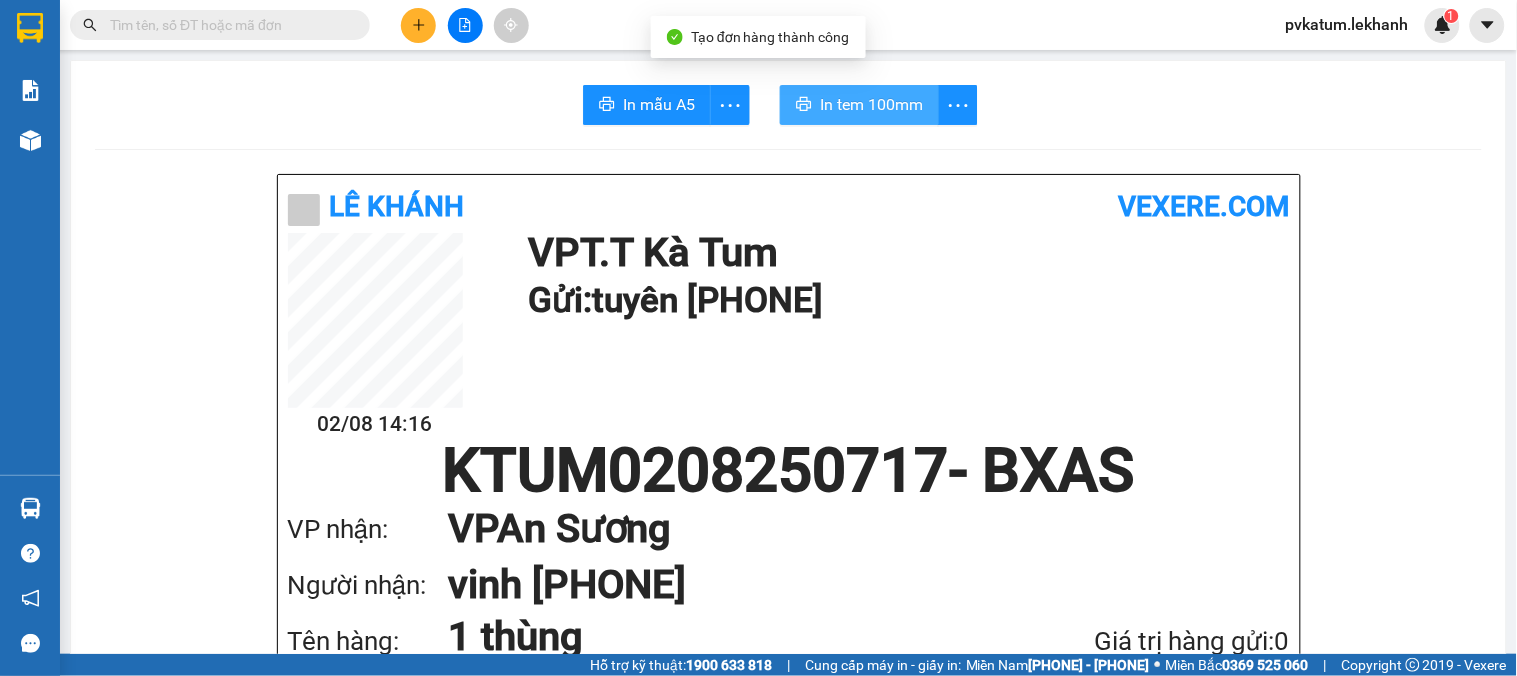 click on "In tem 100mm" at bounding box center [871, 104] 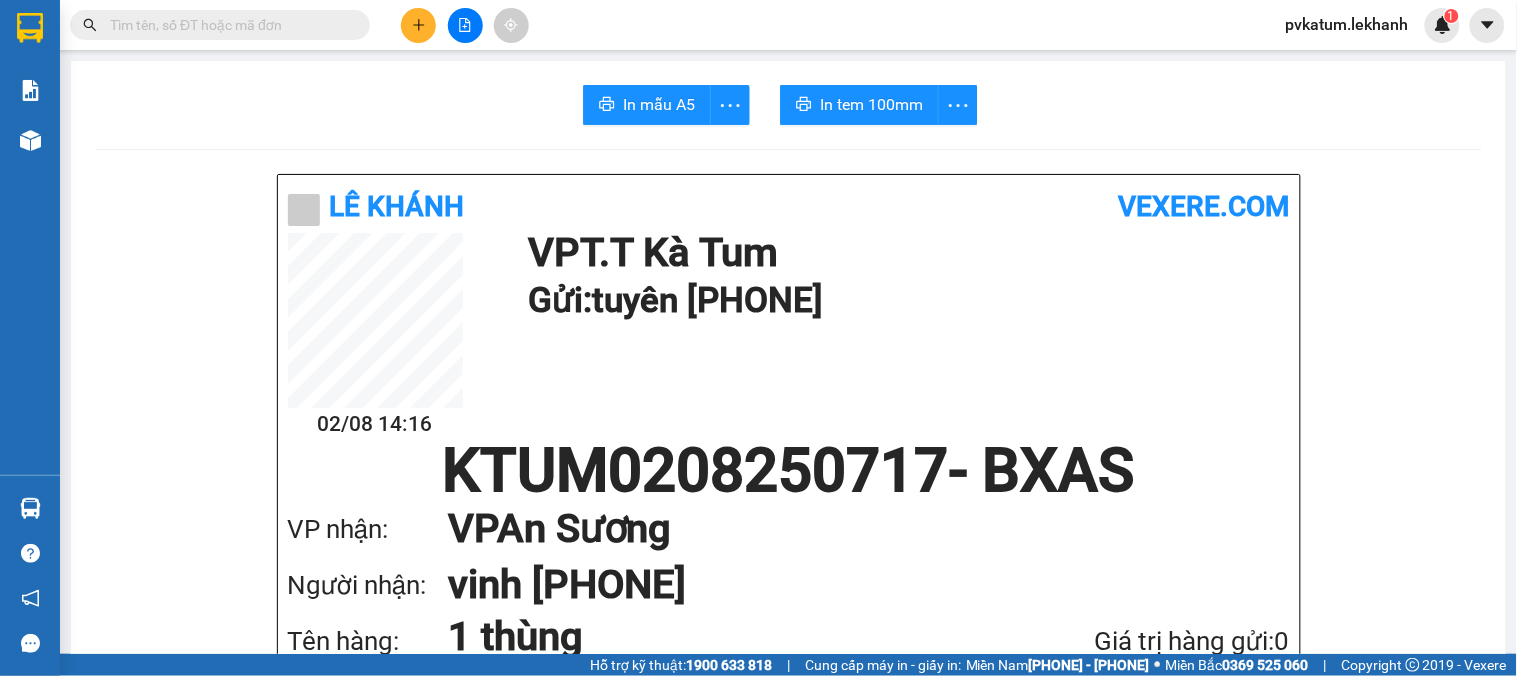 drag, startPoint x: 1112, startPoint y: 126, endPoint x: 1113, endPoint y: 277, distance: 151.00331 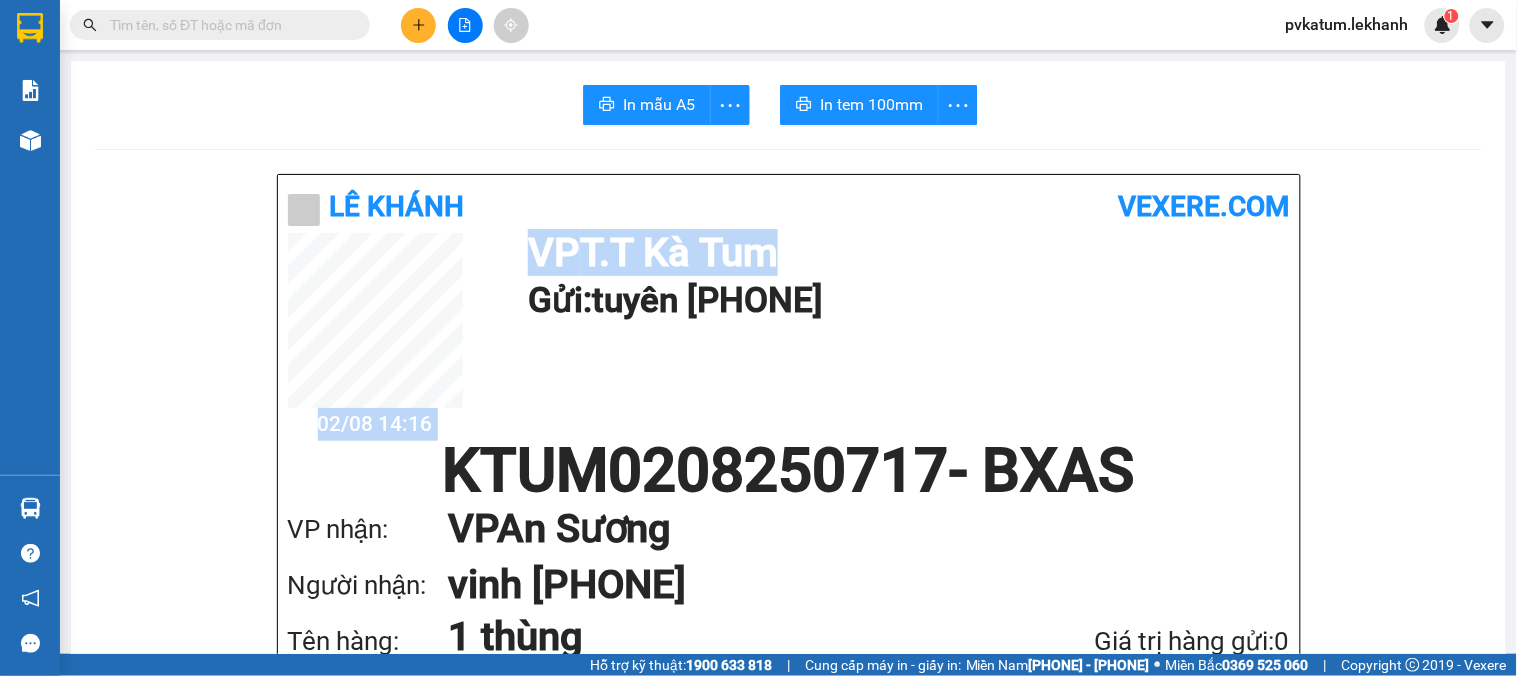 drag, startPoint x: 1278, startPoint y: 204, endPoint x: 1028, endPoint y: 235, distance: 251.91467 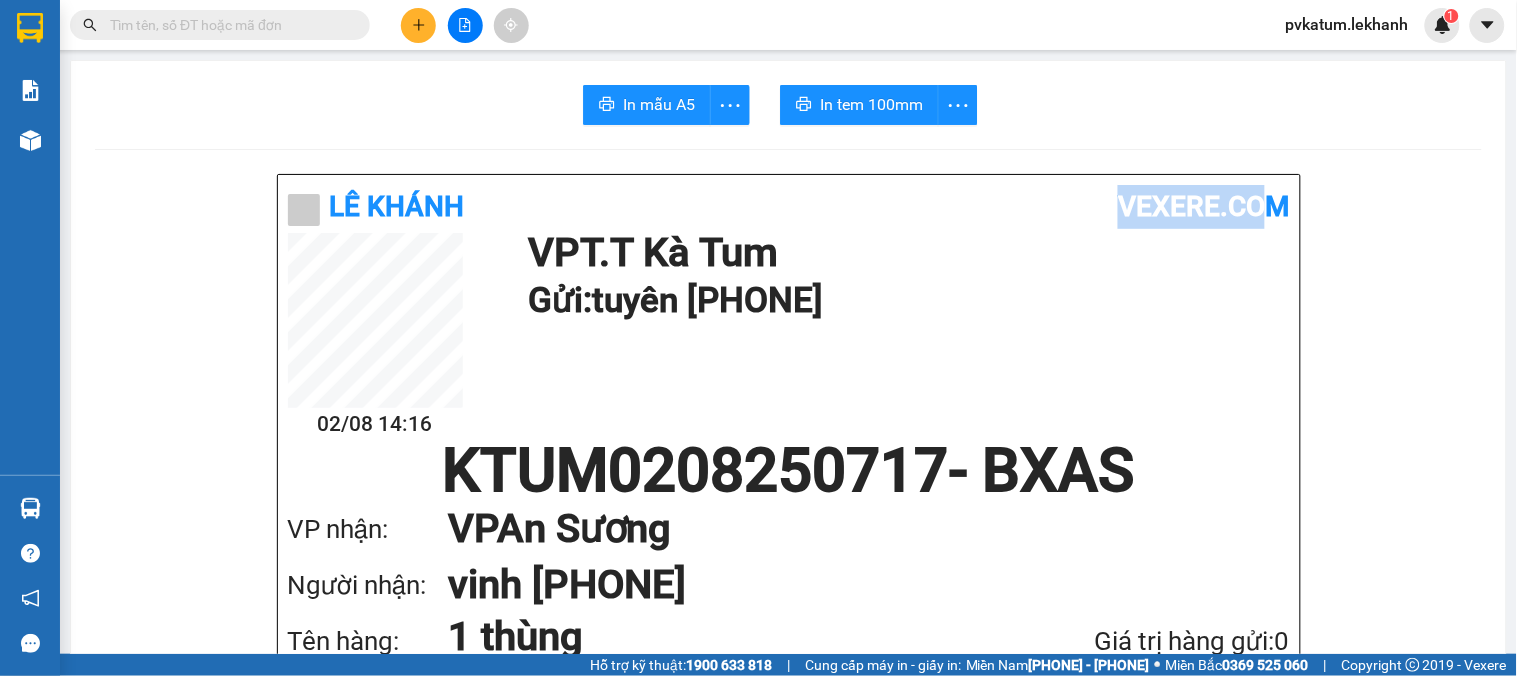 drag, startPoint x: 1266, startPoint y: 210, endPoint x: 1097, endPoint y: 202, distance: 169.18924 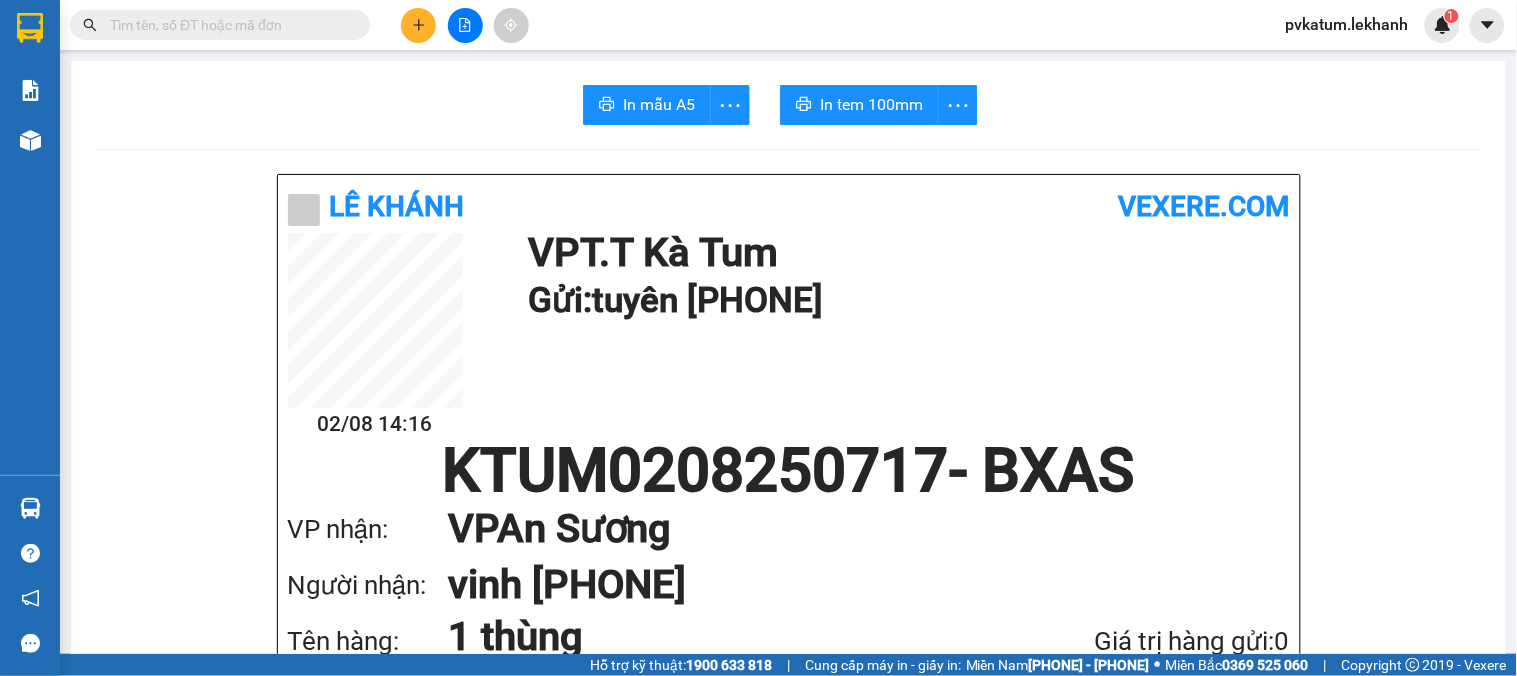 click on "Lê Khánh   vexere.com 02/08 14:16 VP  T.T Kà Tum Gửi:  tuyên   [PHONE] KTUM0208250717  -   BXAS VP nhận: VP  An Sương Người nhận: vinh   [PHONE] Tên hàng: 1 thùng SL 1 Giá trị hàng gửi:  0 CR   30.000 Tổng phải thu:   0 Lê Khánh     Số 32, ấp 3, xã Suối Dây   [PHONE] Gửi khách hàng Vexere.com (c) 2017 GỬI :   T.T Kà Tum Người gửi :   tuyên [PHONE] KTUM0208250717 NHẬN :   An Sương   Quốc Lộ 22, Xã Bà Điểm Người nhận :   vinh [PHONE] Tên hàng: 1 thùng SL 1 Giá trị hàng gửi:  0 CR   30.000 Tổng phải thu:   0 Người gửi hàng xác nhận (Tôi đã đọc và đồng ý nộp dung phiếu gửi hàng) NV kiểm tra hàng (Kí và ghi rõ họ tên) 14:16, ngày 02 tháng 08 năm 2025 NV nhận hàng (Kí và ghi rõ họ tên) ka tum NV nhận hàng (Kí và ghi rõ họ tên) Quy định nhận/gửi hàng : 1. Không vân chuyển hàng quốc cấm BIÊN NHẬN GIAO KHÁCH Gửi:    T.T Kà Tum tuyên" at bounding box center (788, 1438) 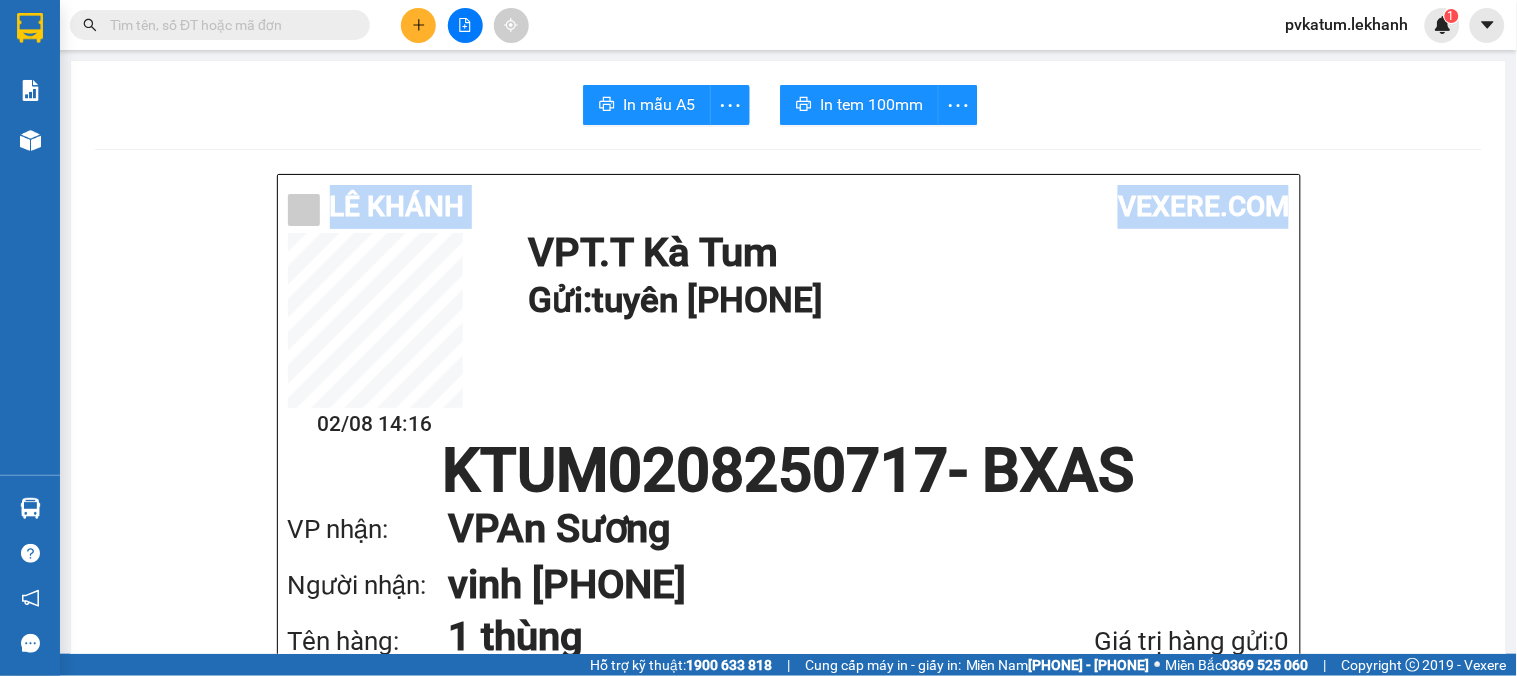 drag, startPoint x: 1384, startPoint y: 216, endPoint x: 1327, endPoint y: 215, distance: 57.00877 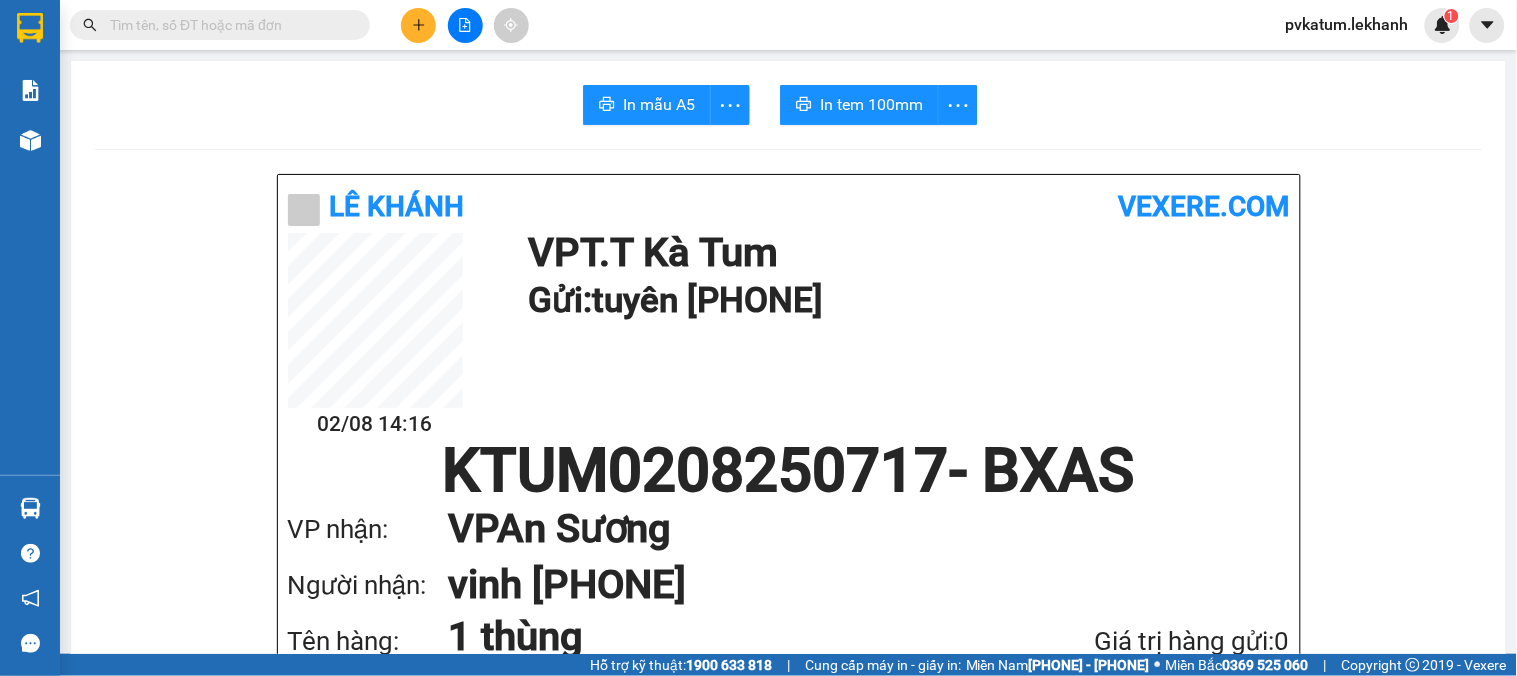 drag, startPoint x: 767, startPoint y: 248, endPoint x: 823, endPoint y: 275, distance: 62.169125 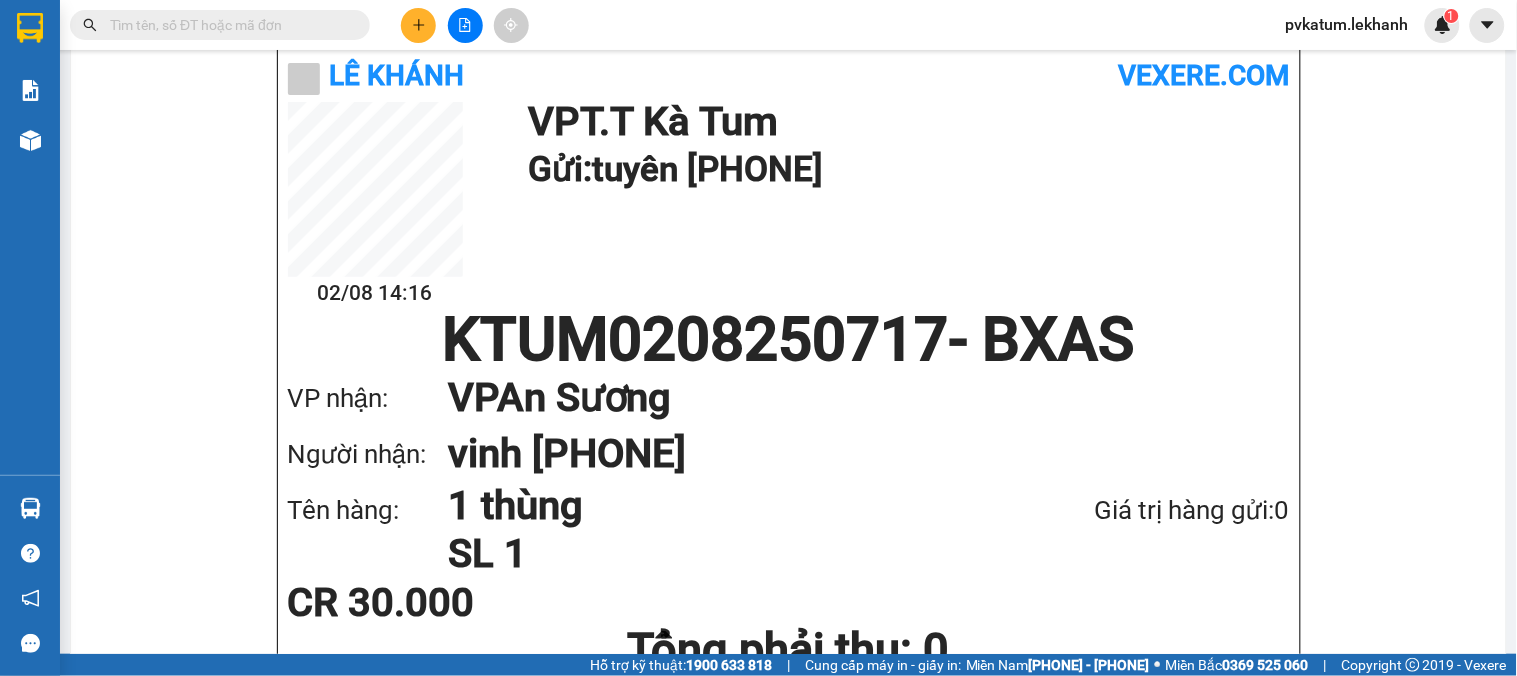 scroll, scrollTop: 0, scrollLeft: 0, axis: both 